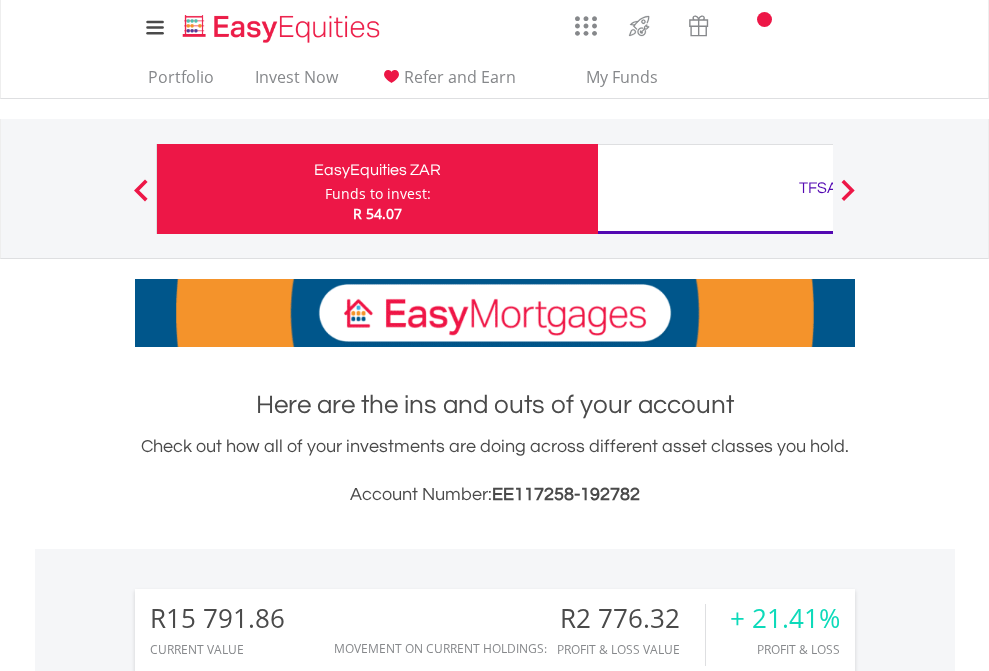 scroll, scrollTop: 0, scrollLeft: 0, axis: both 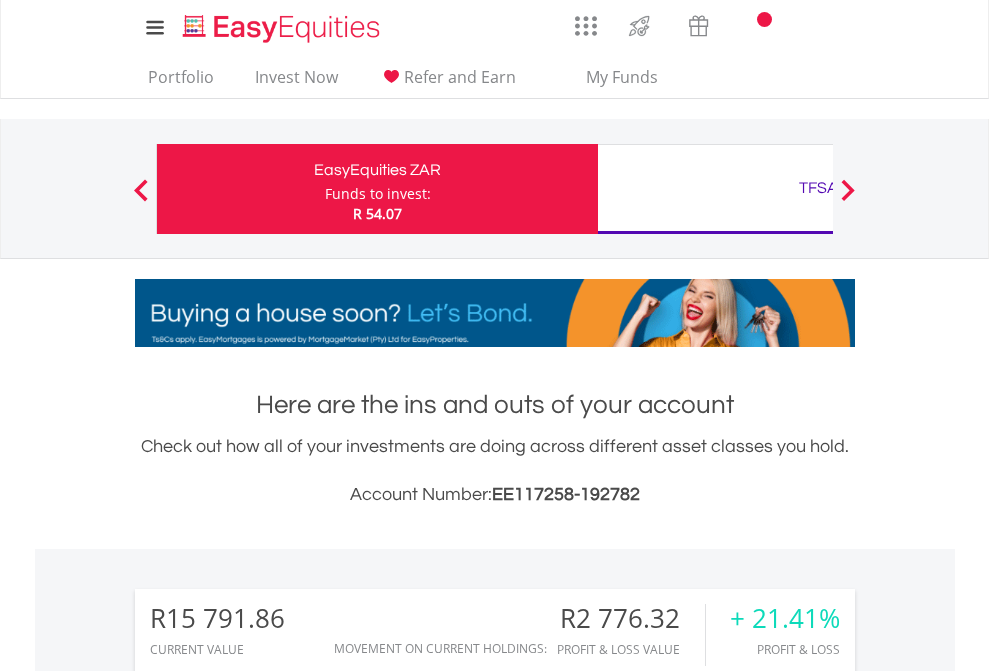 click on "Funds to invest:" at bounding box center (378, 194) 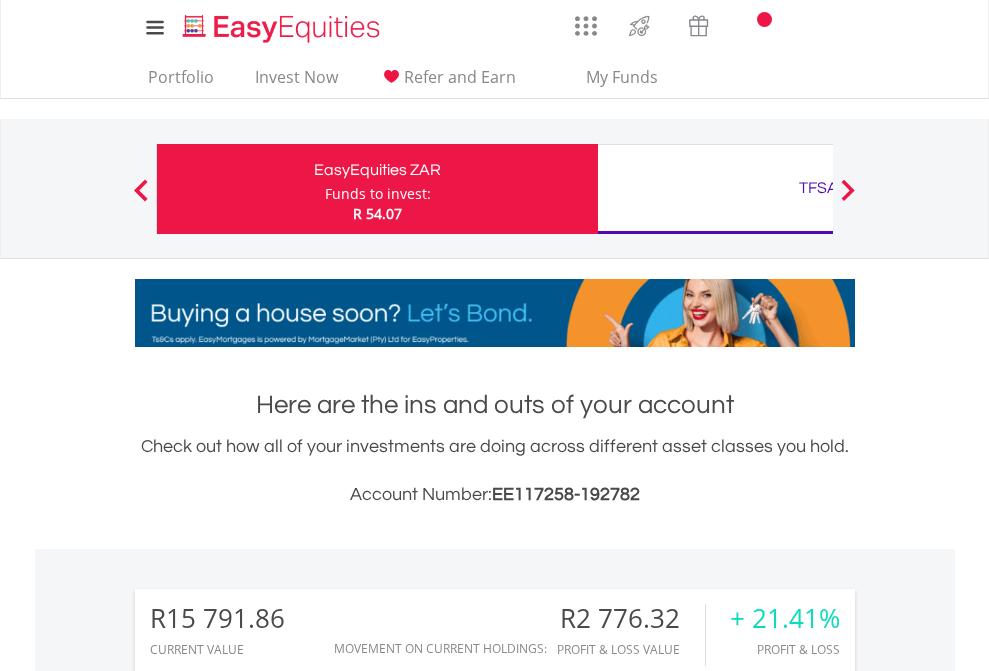 scroll, scrollTop: 999808, scrollLeft: 999687, axis: both 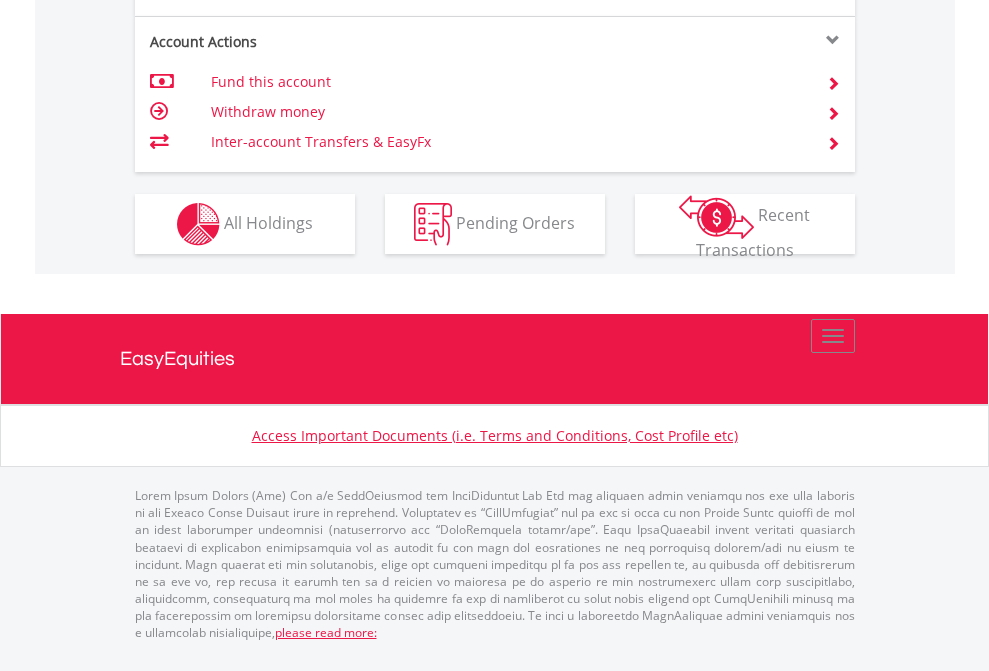 click on "Investment types" at bounding box center [706, -337] 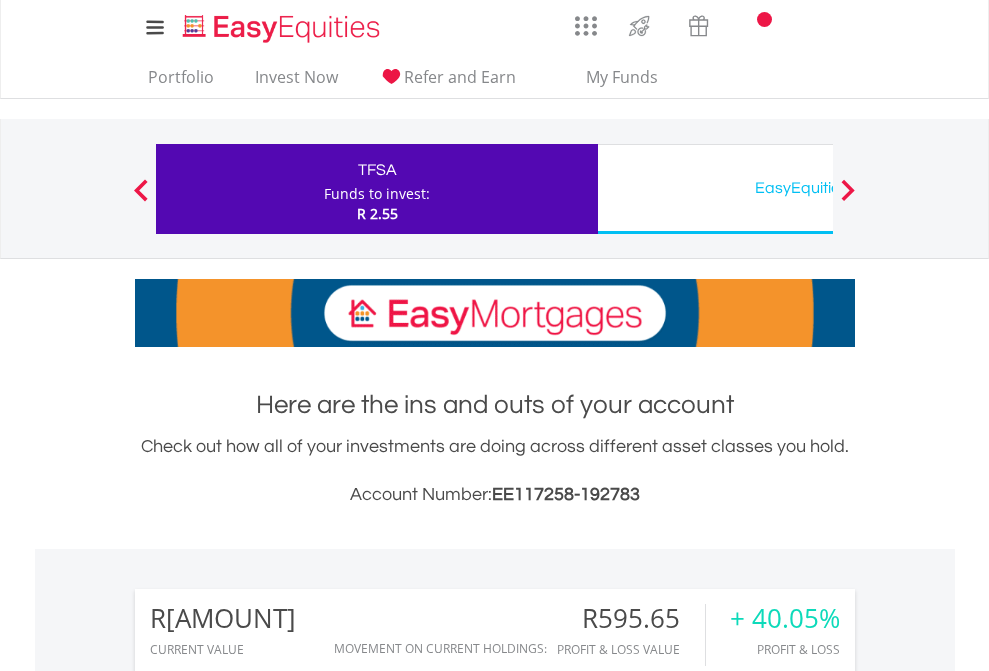 scroll, scrollTop: 0, scrollLeft: 0, axis: both 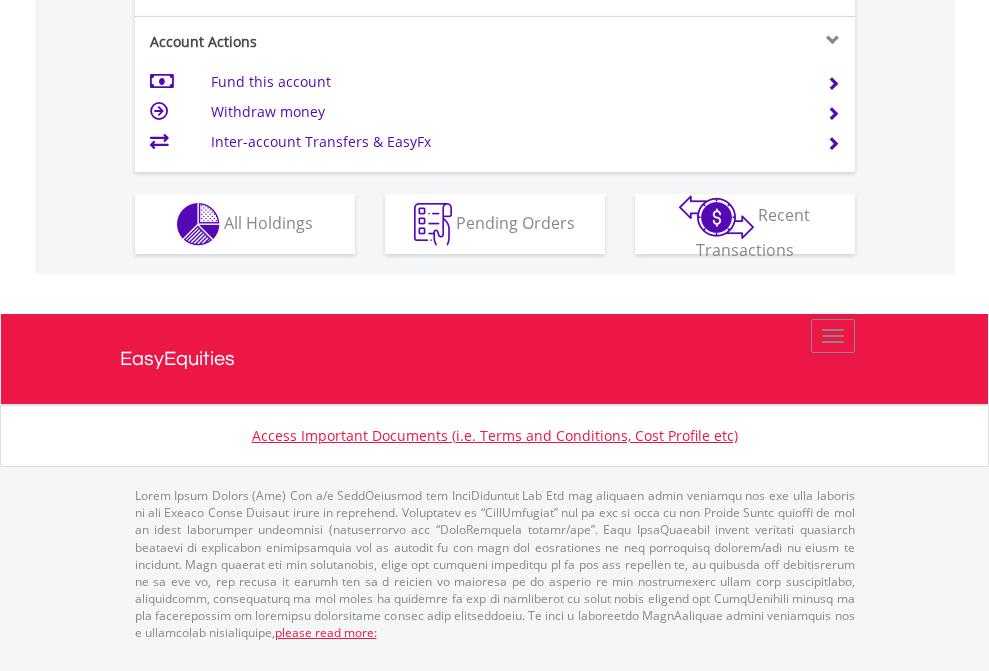 click on "Investment types" at bounding box center [706, -337] 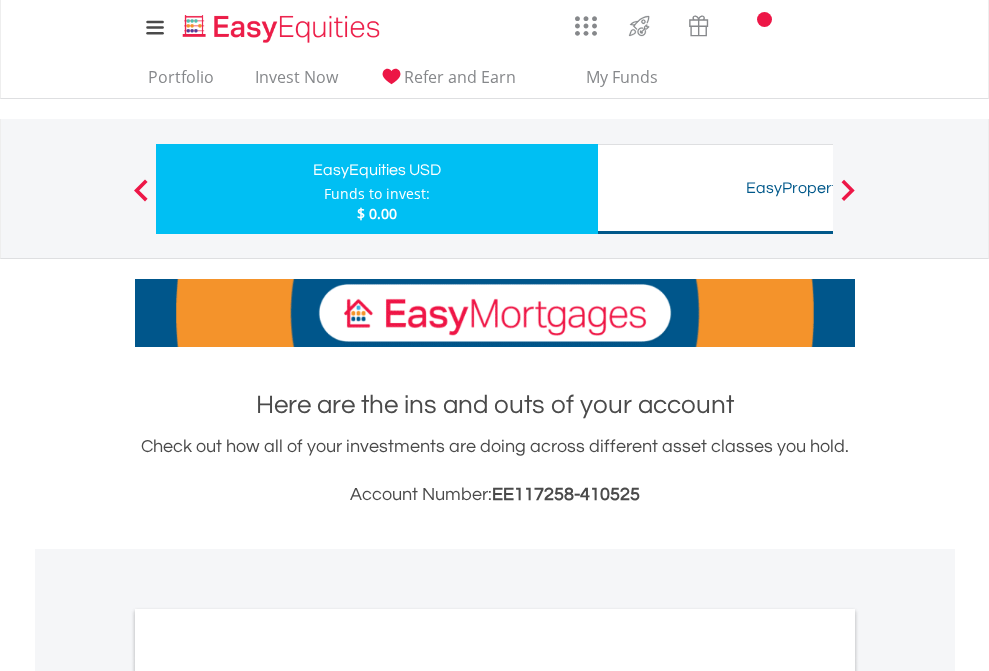 scroll, scrollTop: 0, scrollLeft: 0, axis: both 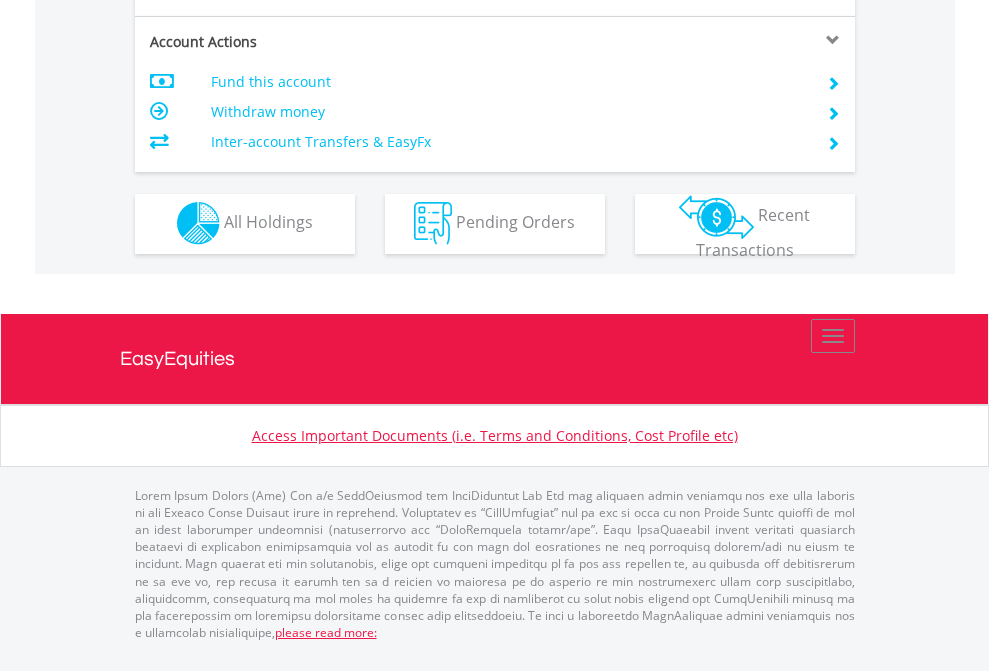 click on "Investment types" at bounding box center [706, -353] 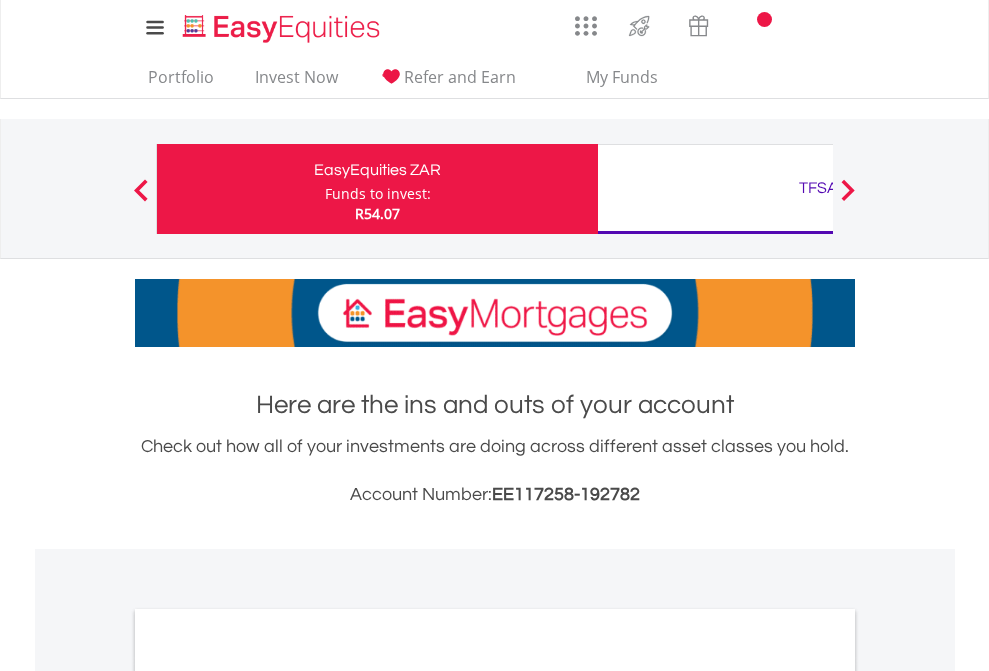 scroll, scrollTop: 1202, scrollLeft: 0, axis: vertical 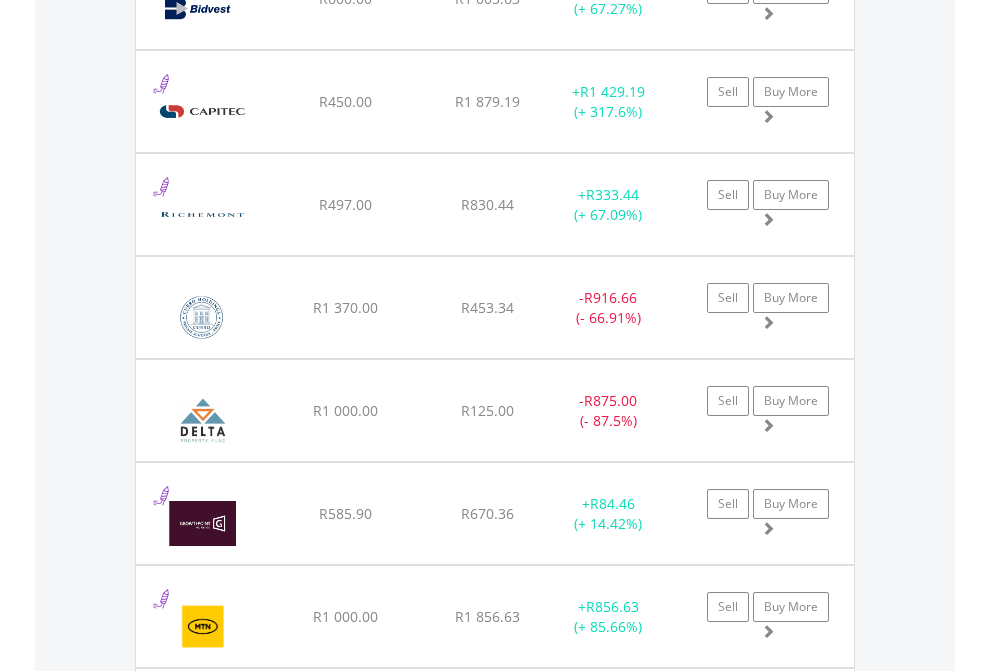 click on "TFSA" at bounding box center [818, -2116] 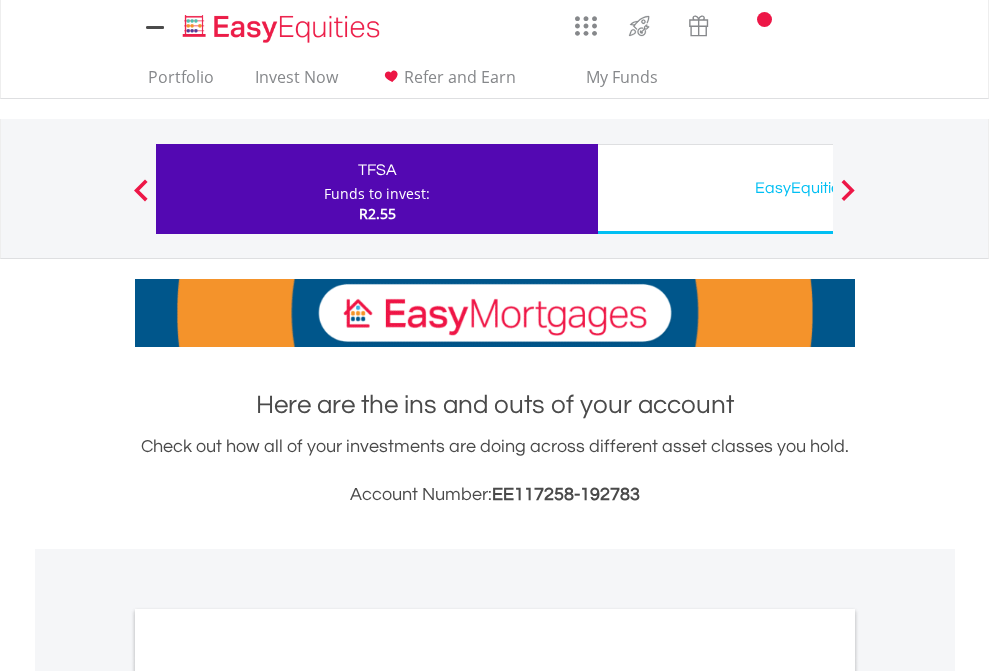scroll, scrollTop: 0, scrollLeft: 0, axis: both 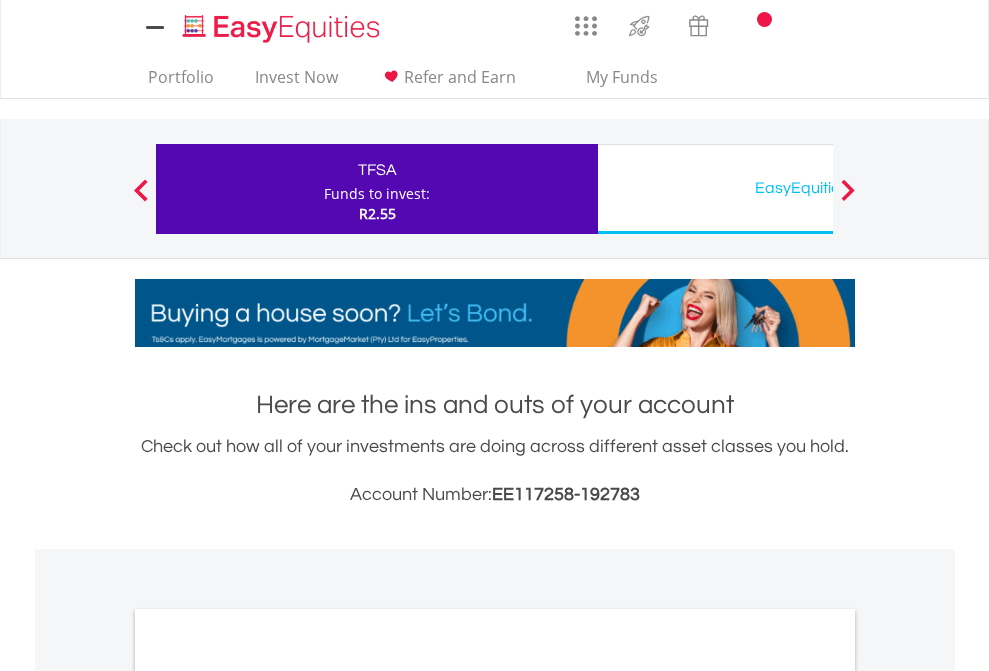 click on "All Holdings" at bounding box center (268, 1096) 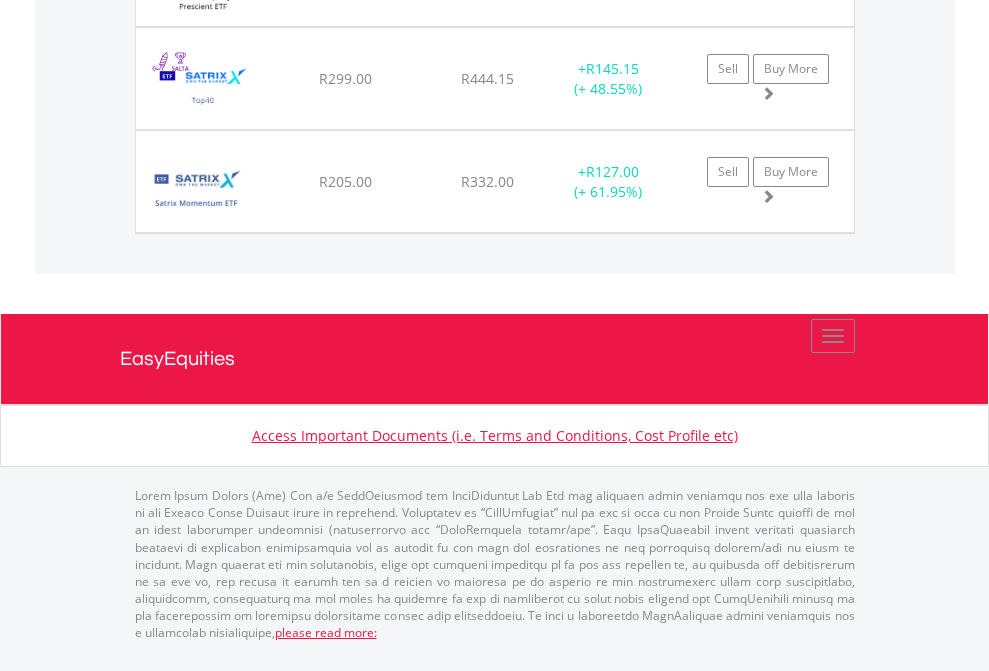 scroll, scrollTop: 144, scrollLeft: 0, axis: vertical 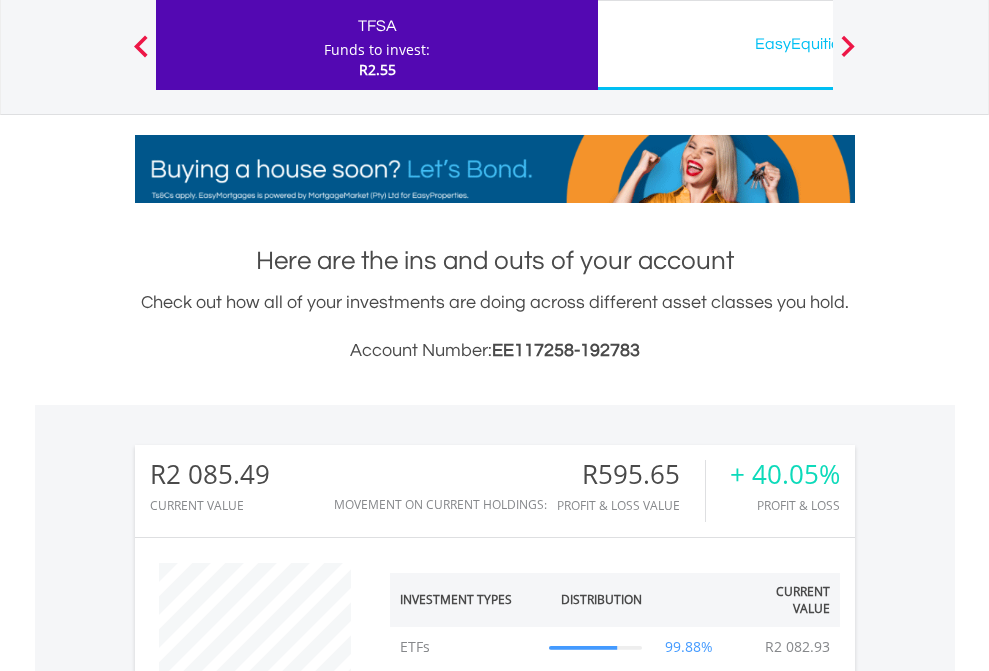 click on "EasyEquities USD" at bounding box center [818, 44] 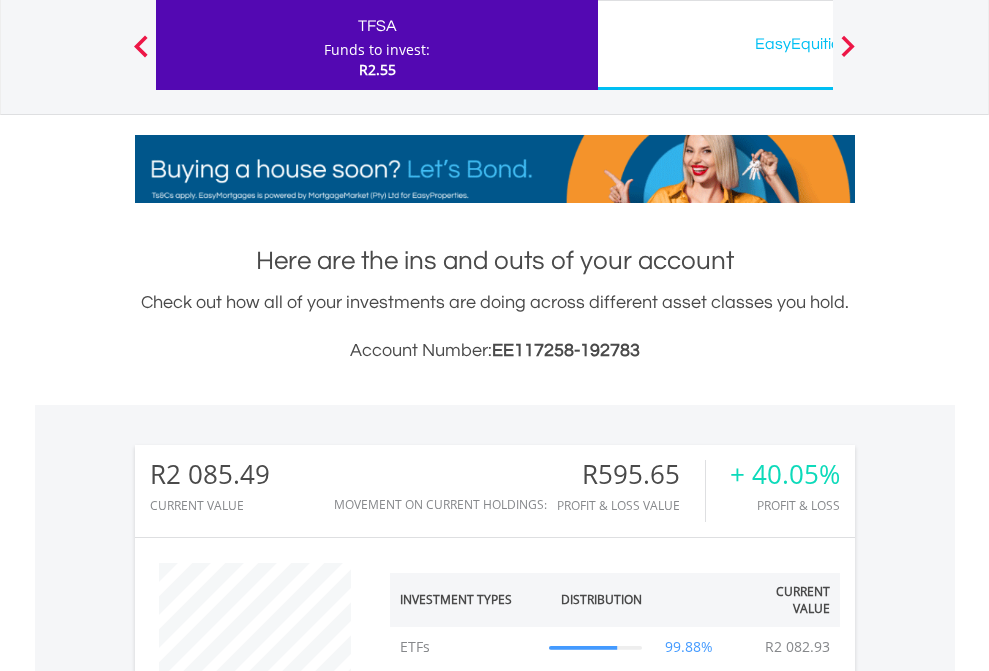 scroll, scrollTop: 999808, scrollLeft: 999687, axis: both 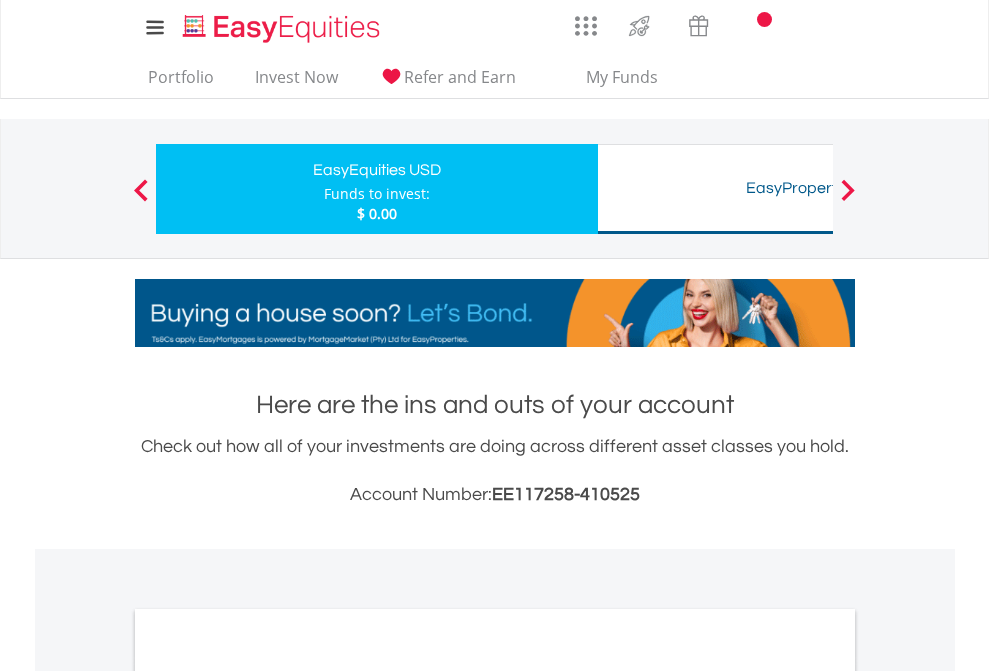 click on "All Holdings" at bounding box center (268, 1096) 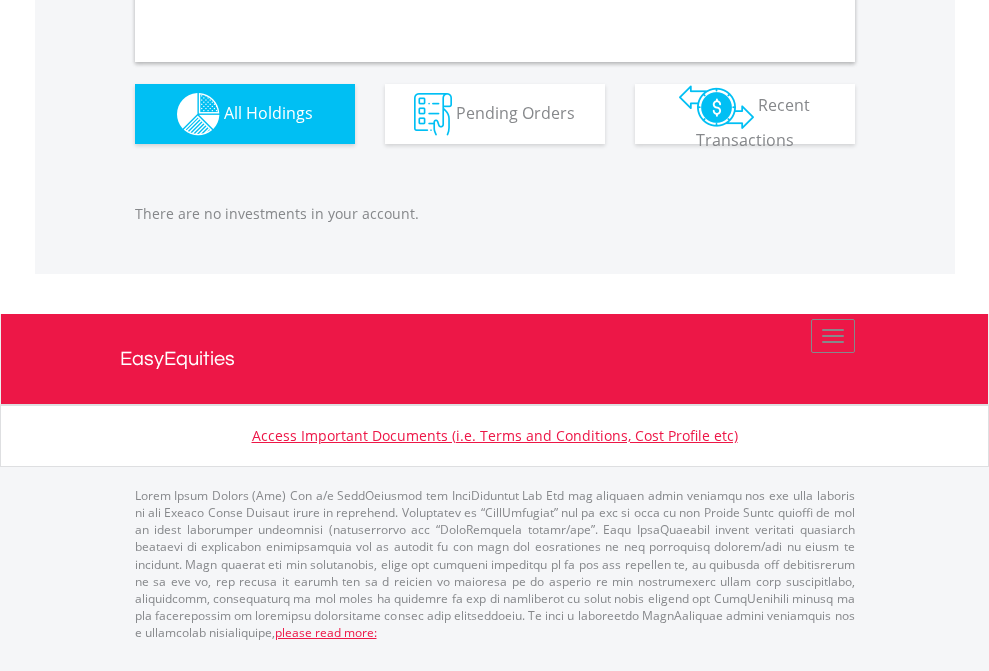 scroll, scrollTop: 1980, scrollLeft: 0, axis: vertical 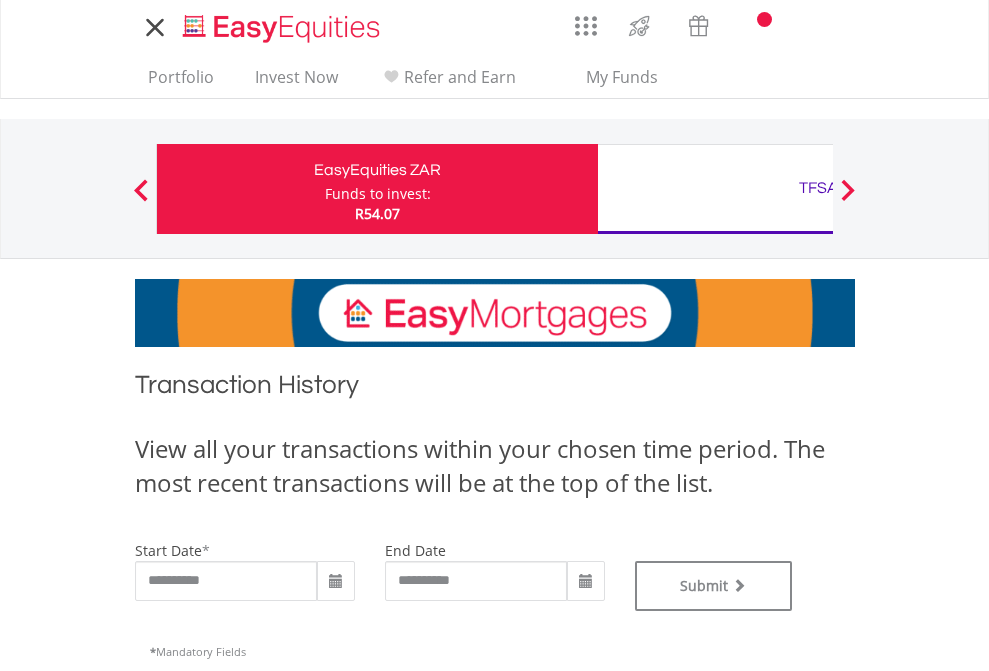 type on "**********" 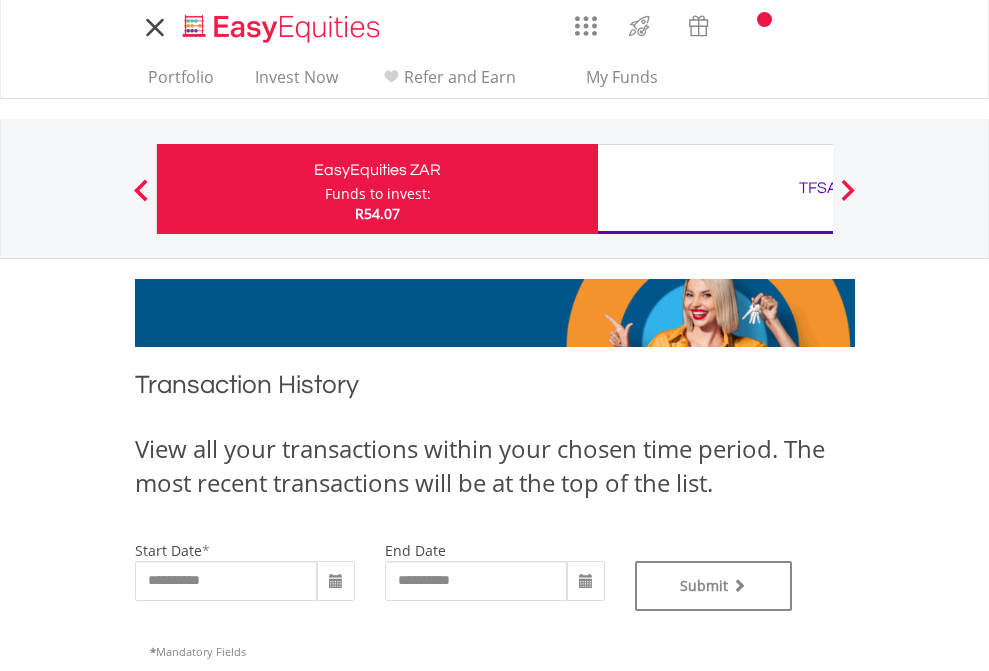 type on "**********" 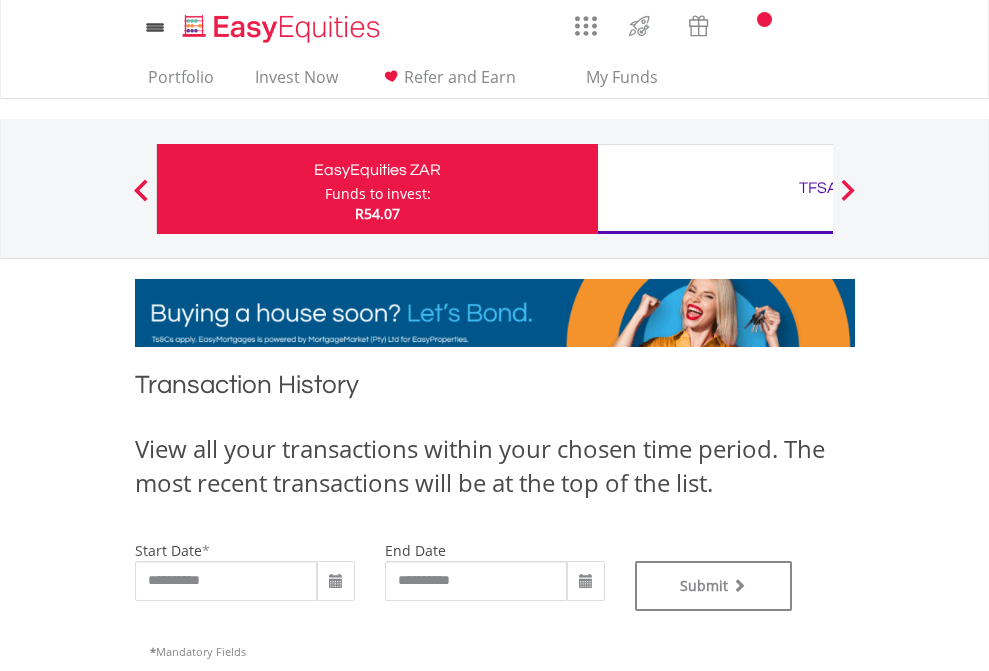 scroll, scrollTop: 811, scrollLeft: 0, axis: vertical 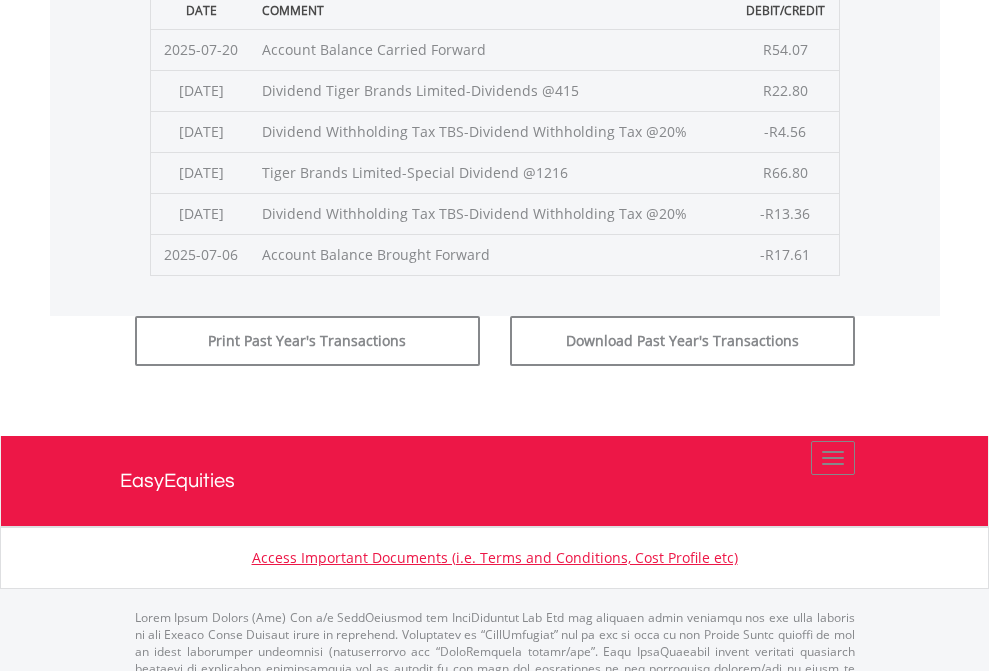 click on "Submit" at bounding box center [714, -225] 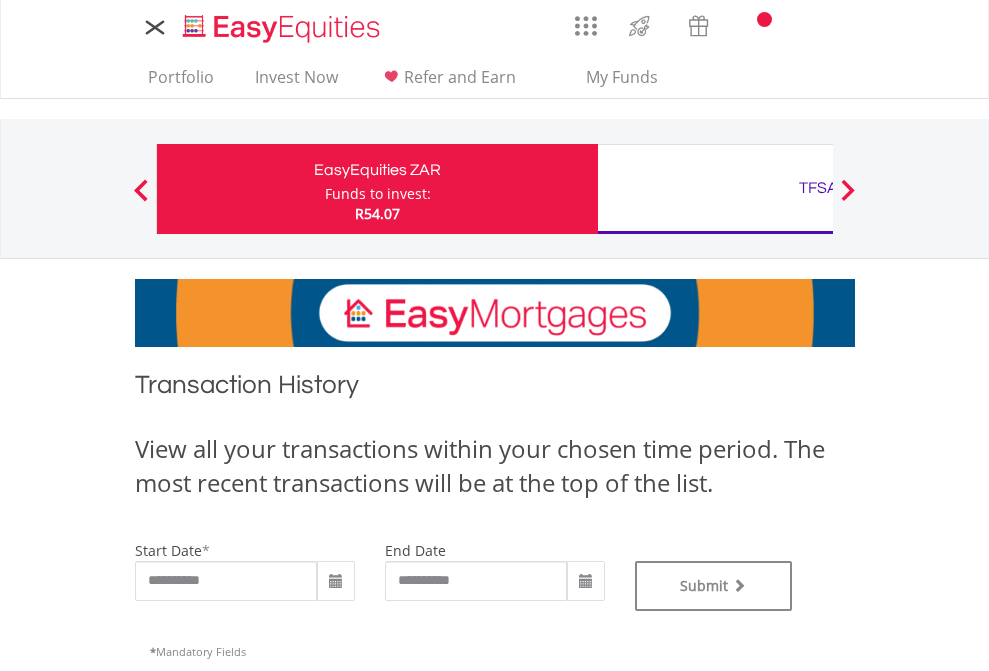 scroll, scrollTop: 0, scrollLeft: 0, axis: both 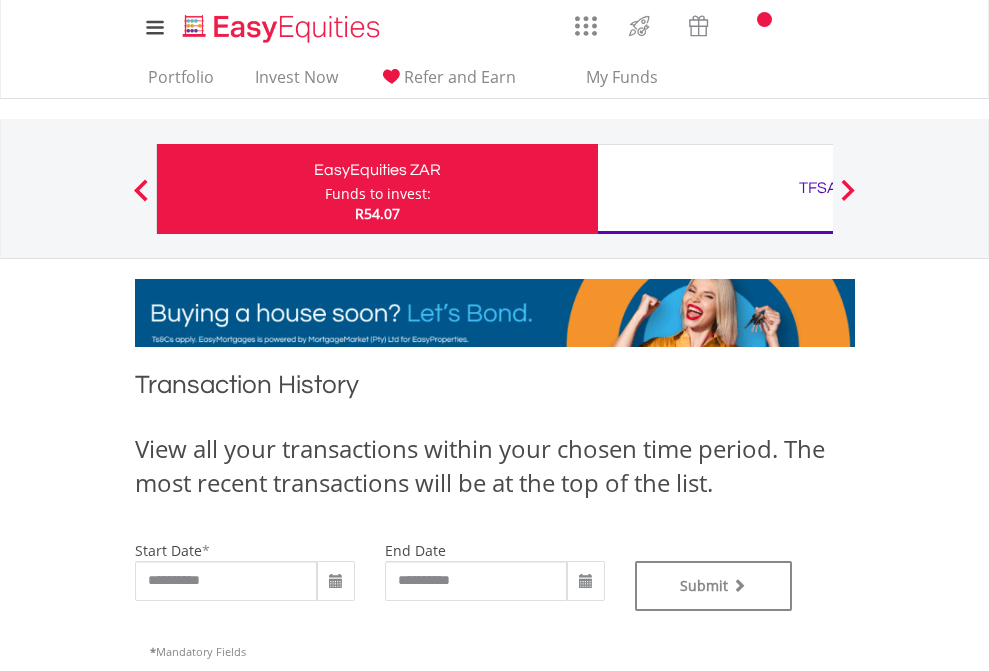 click on "TFSA" at bounding box center (818, 188) 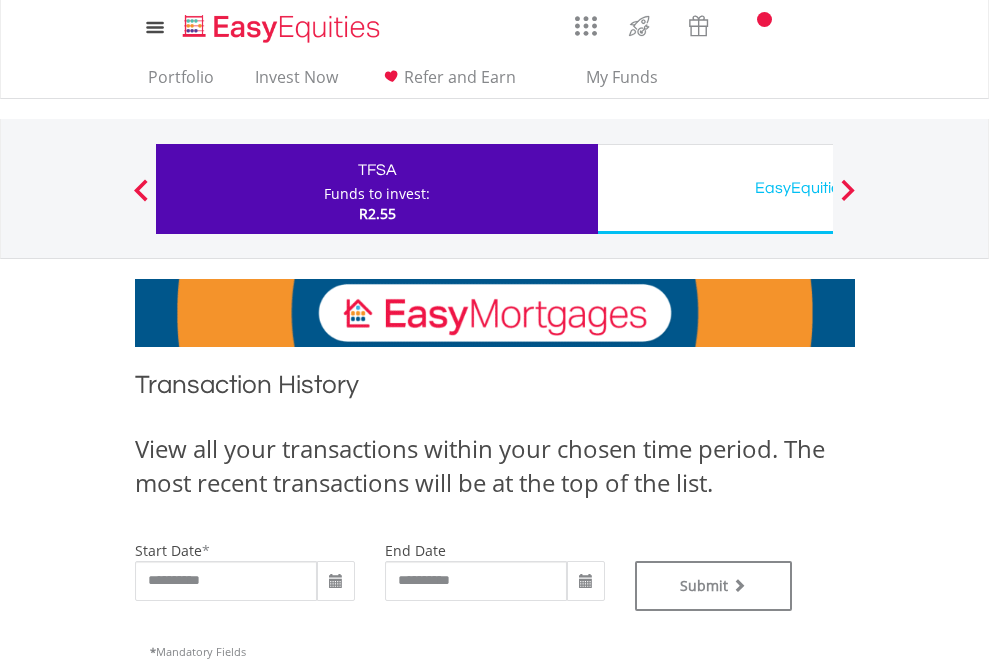 scroll, scrollTop: 0, scrollLeft: 0, axis: both 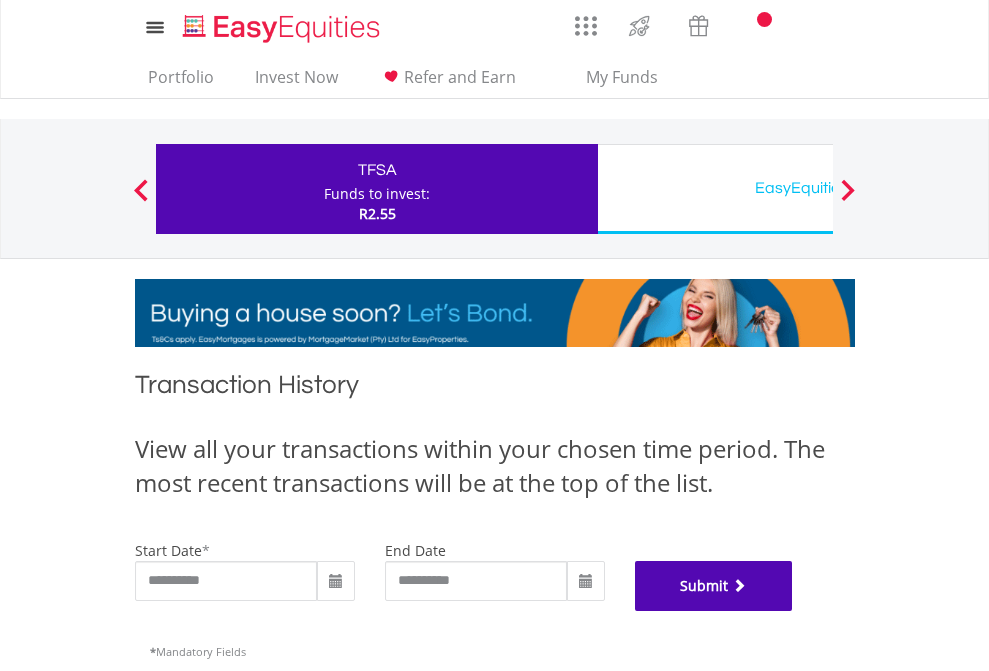 click on "Submit" at bounding box center [714, 586] 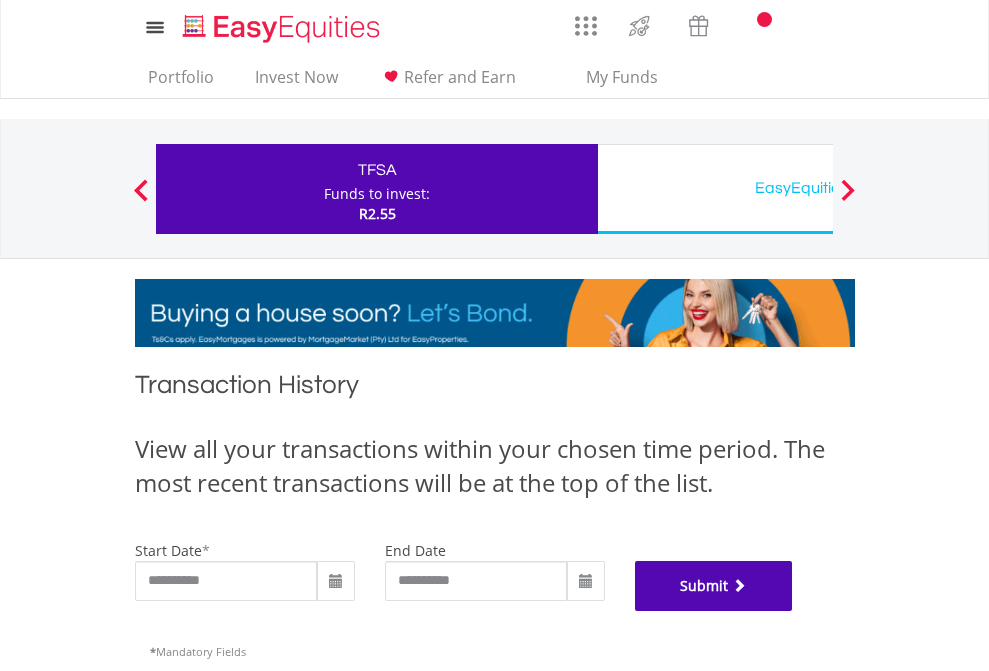 scroll, scrollTop: 811, scrollLeft: 0, axis: vertical 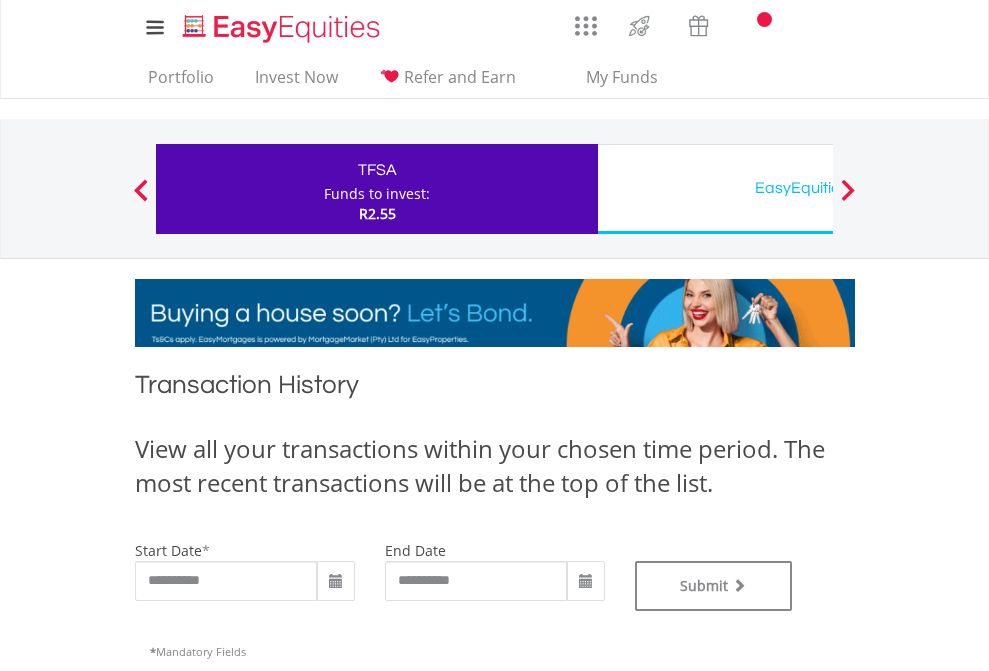 click on "EasyEquities USD" at bounding box center [818, 188] 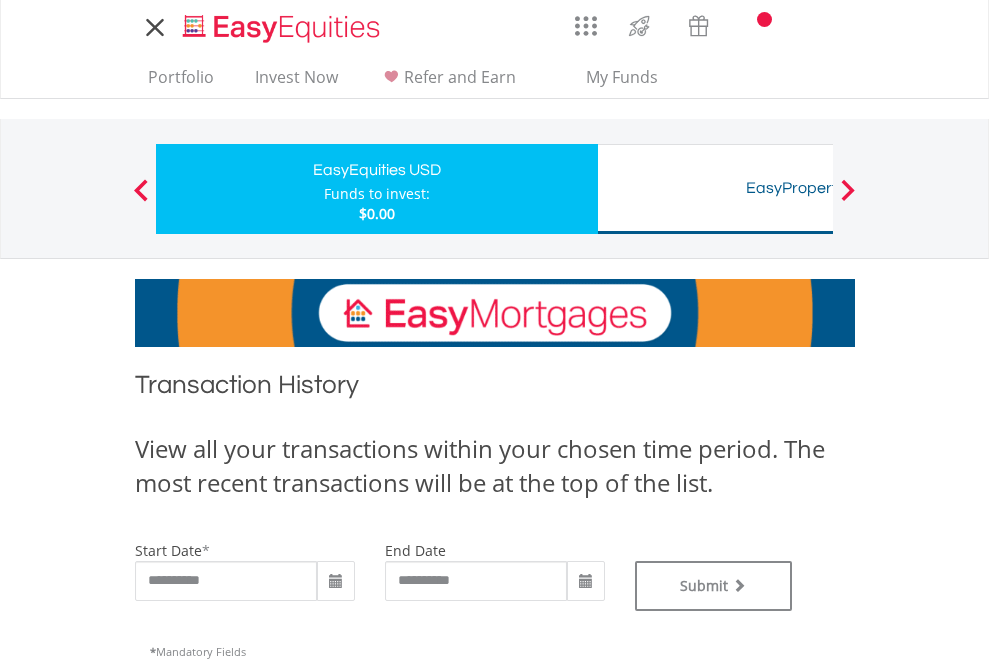 scroll, scrollTop: 0, scrollLeft: 0, axis: both 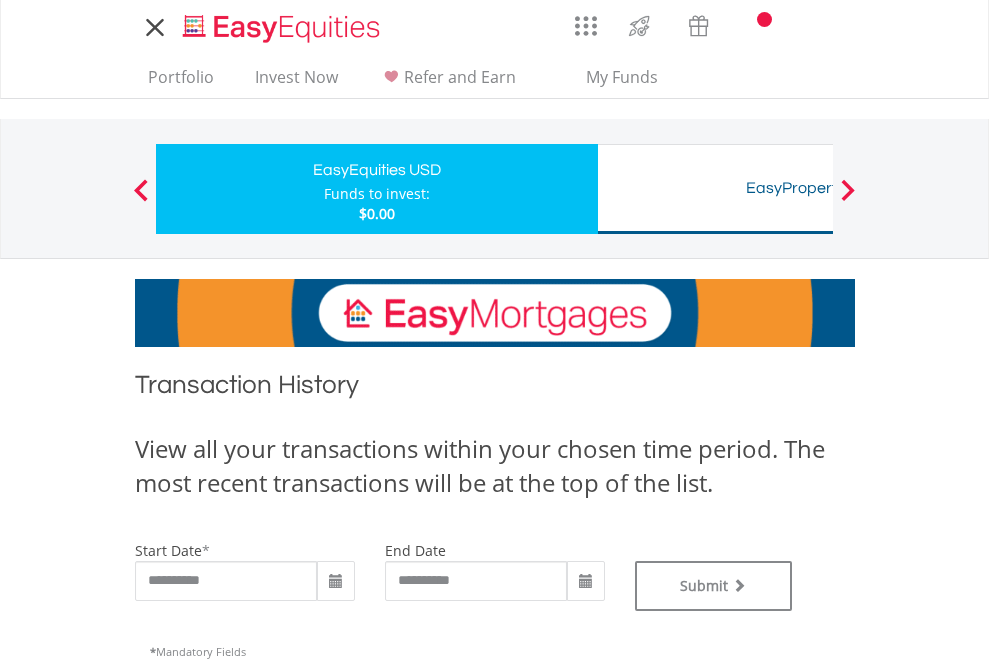 type on "**********" 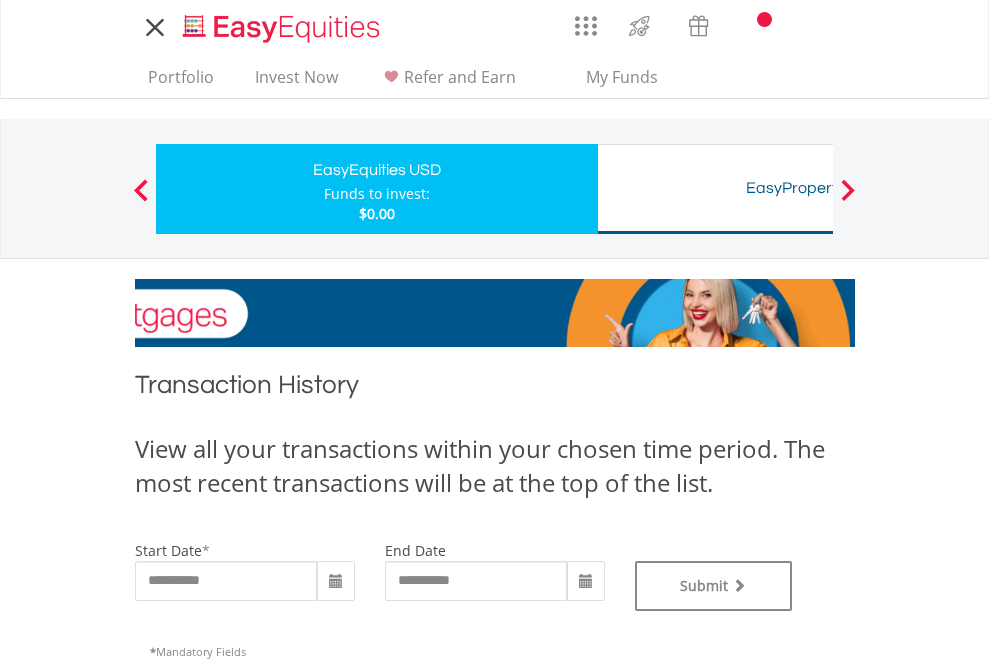 type on "**********" 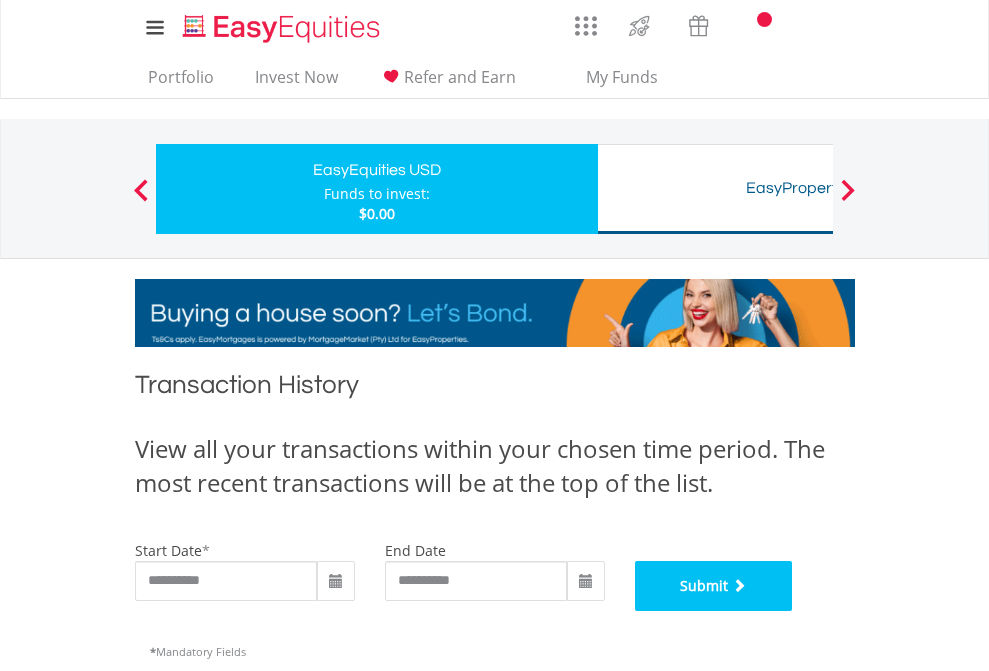 click on "Submit" at bounding box center [714, 586] 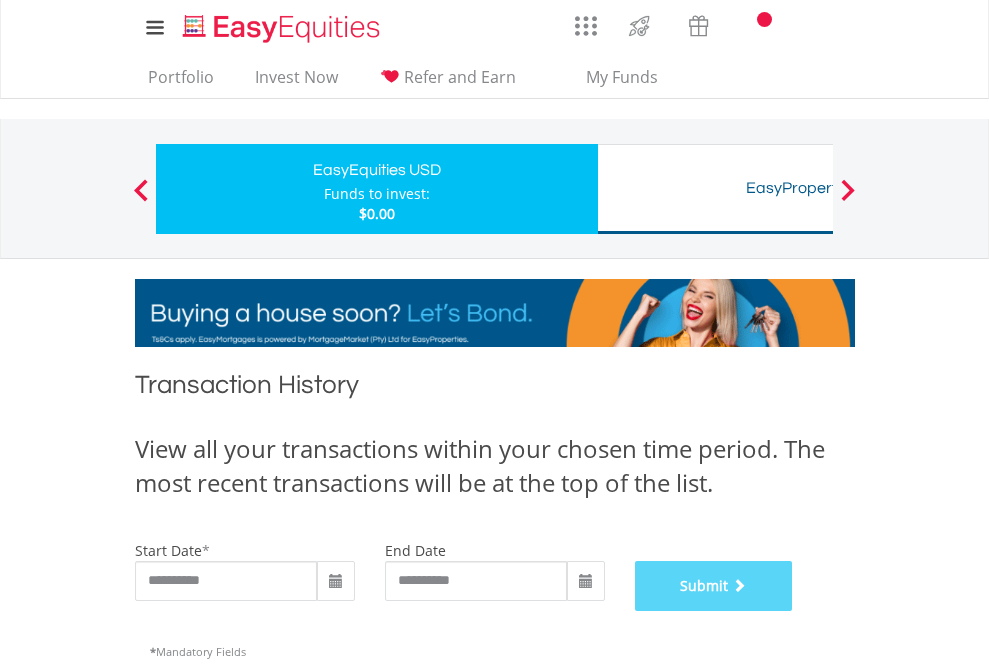 scroll, scrollTop: 811, scrollLeft: 0, axis: vertical 